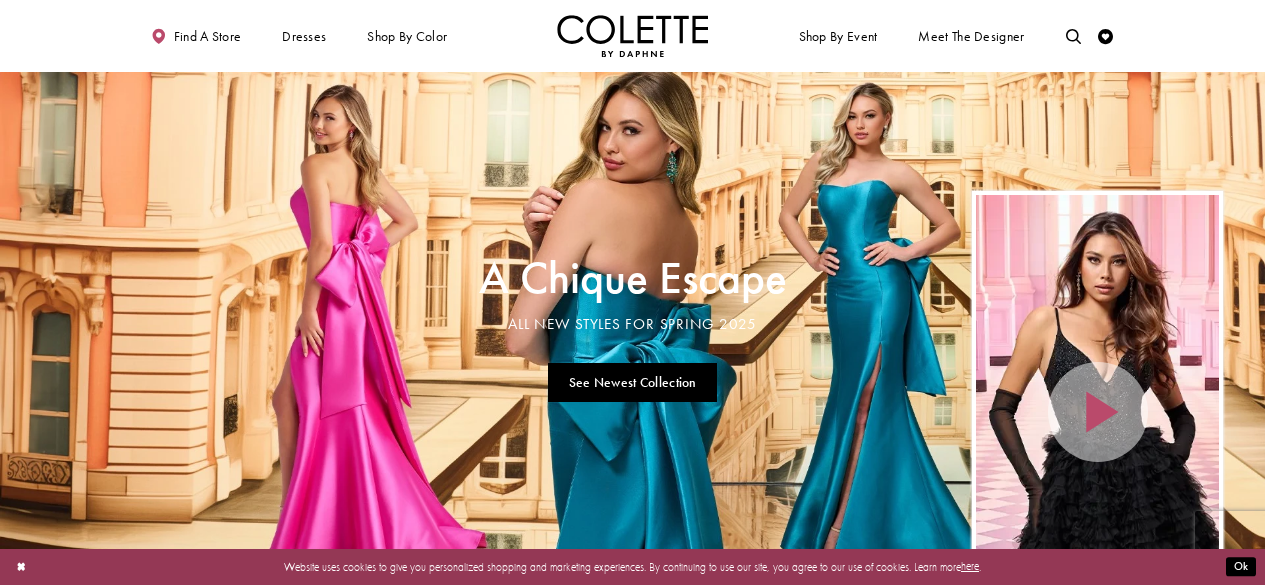 scroll, scrollTop: 0, scrollLeft: 0, axis: both 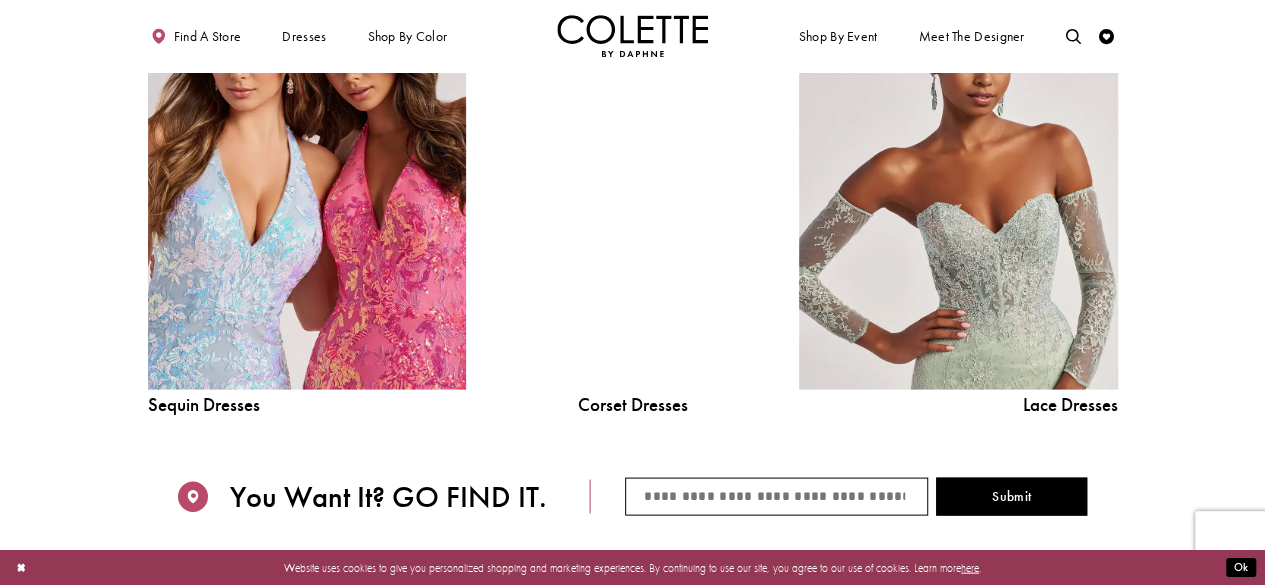 click at bounding box center [632, 189] 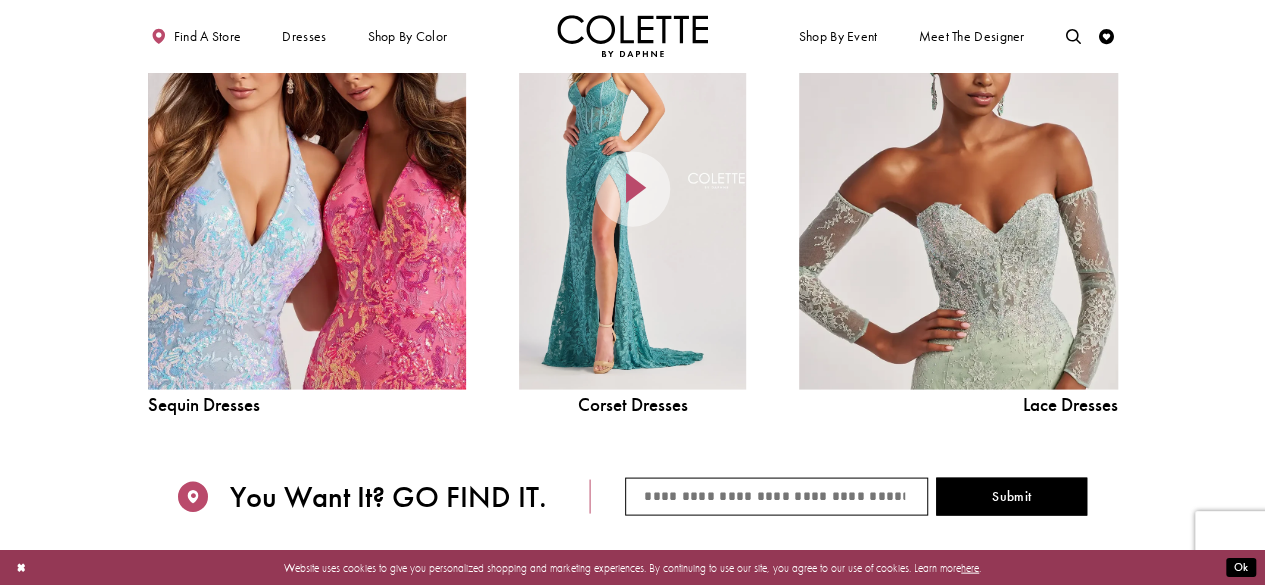 click on "**********" at bounding box center [632, 201] 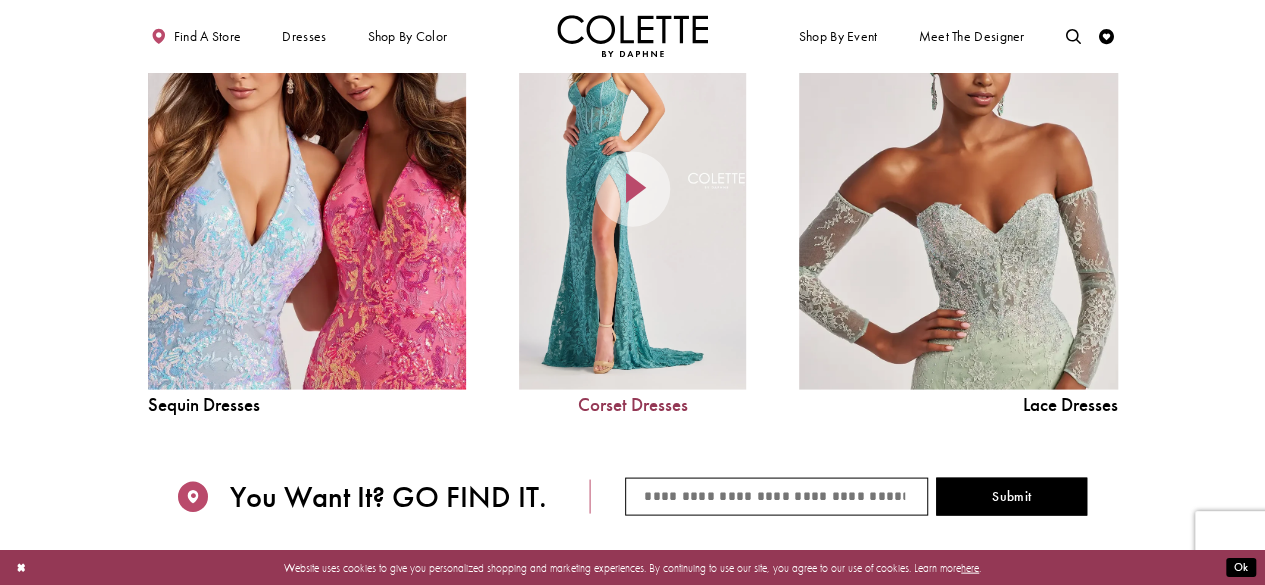 click on "Corset Dresses" at bounding box center (632, 404) 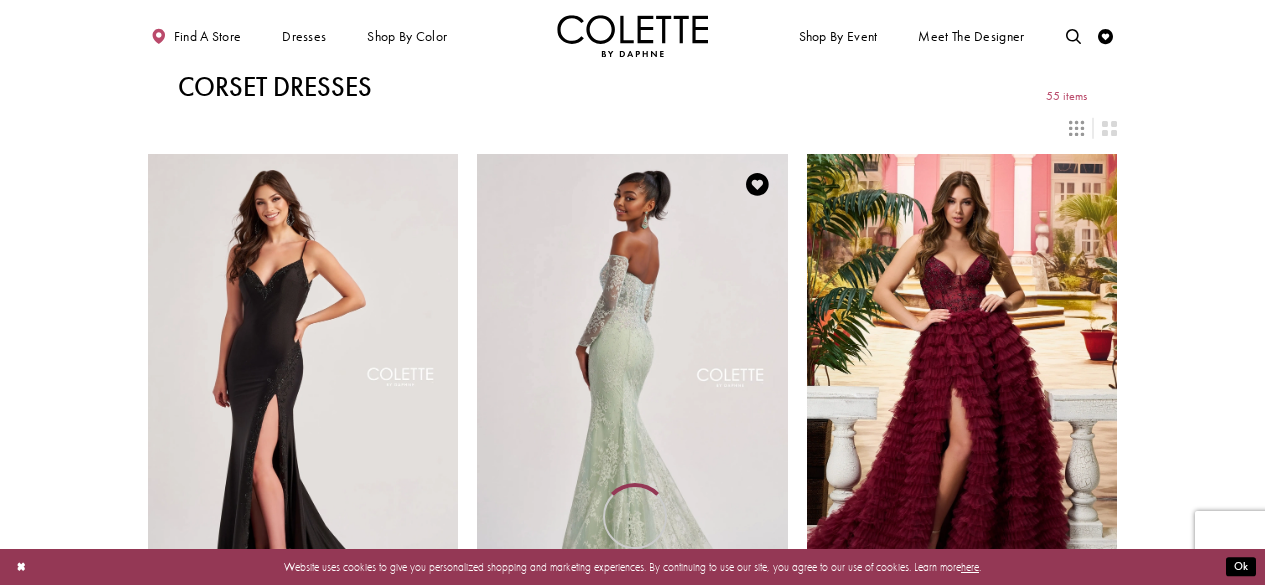 scroll, scrollTop: 0, scrollLeft: 0, axis: both 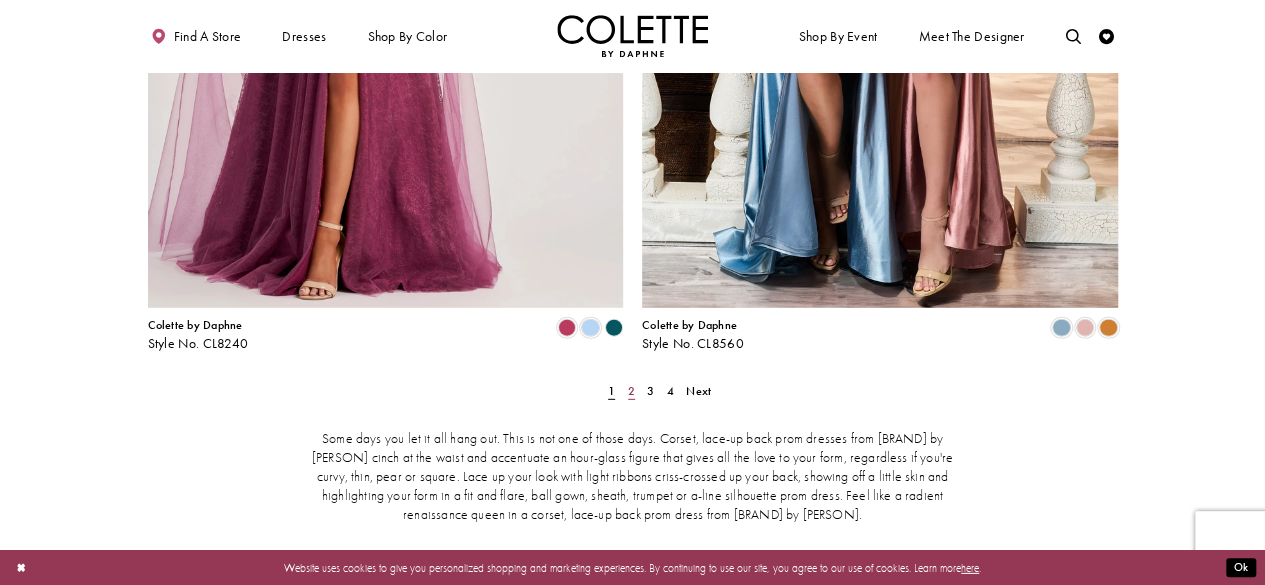 click on "2" at bounding box center [631, 391] 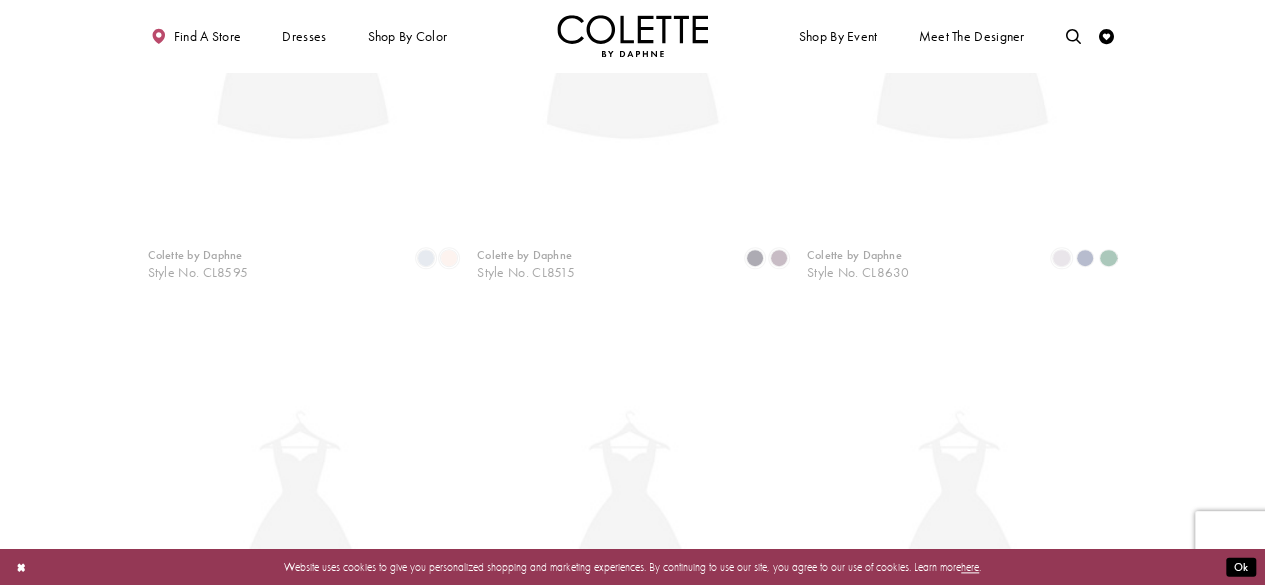 scroll, scrollTop: 82, scrollLeft: 0, axis: vertical 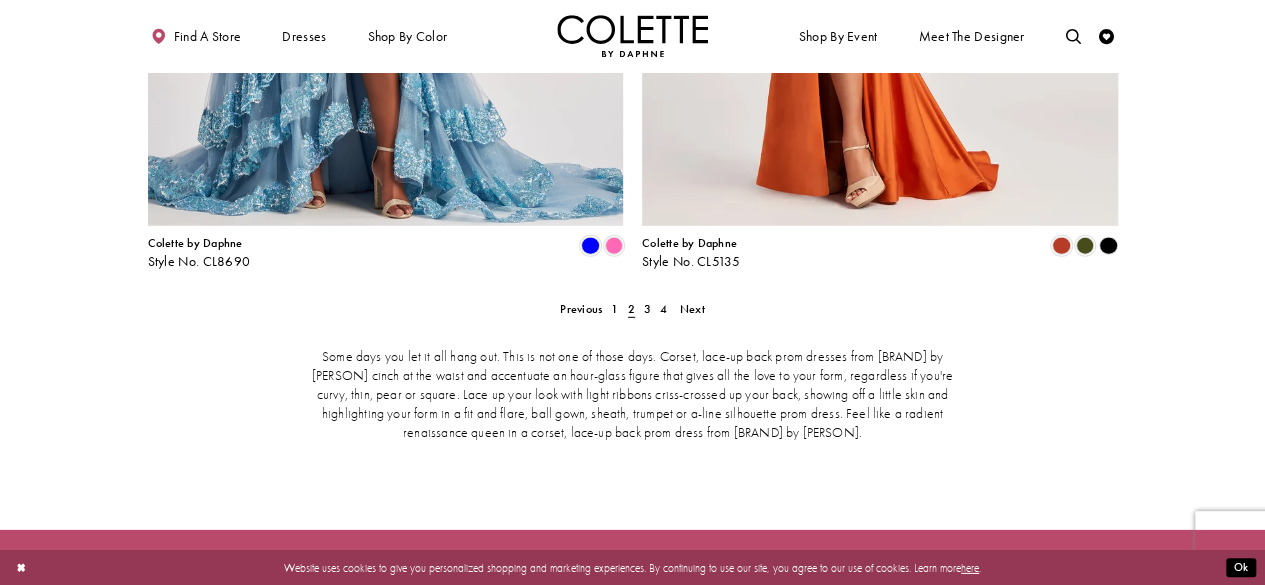 click on "Some days you let it all hang out. This is not one of those days. Corset, lace-up back prom dresses from Colette by Daphne cinch at the waist and accentuate an hour-glass figure that gives all the love to your form, regardless if you're curvy, thin, pear or square. Lace up your look with light ribbons criss-crossed up your back, showing off a little skin and highlighting your form in a fit and flare, ball gown, sheath, trumpet or a-line silhouette prom dress. Feel like a radient renaissance queen in a corset, lace-up back prom dress from Colette by Daphne." at bounding box center (633, 395) 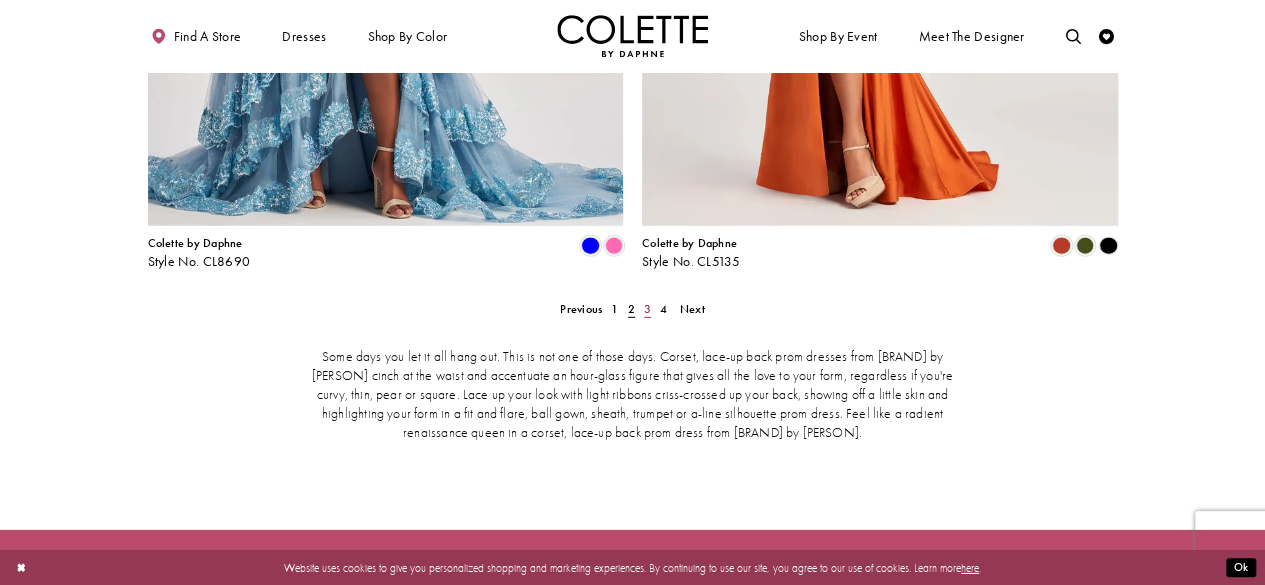 click on "3" at bounding box center (647, 309) 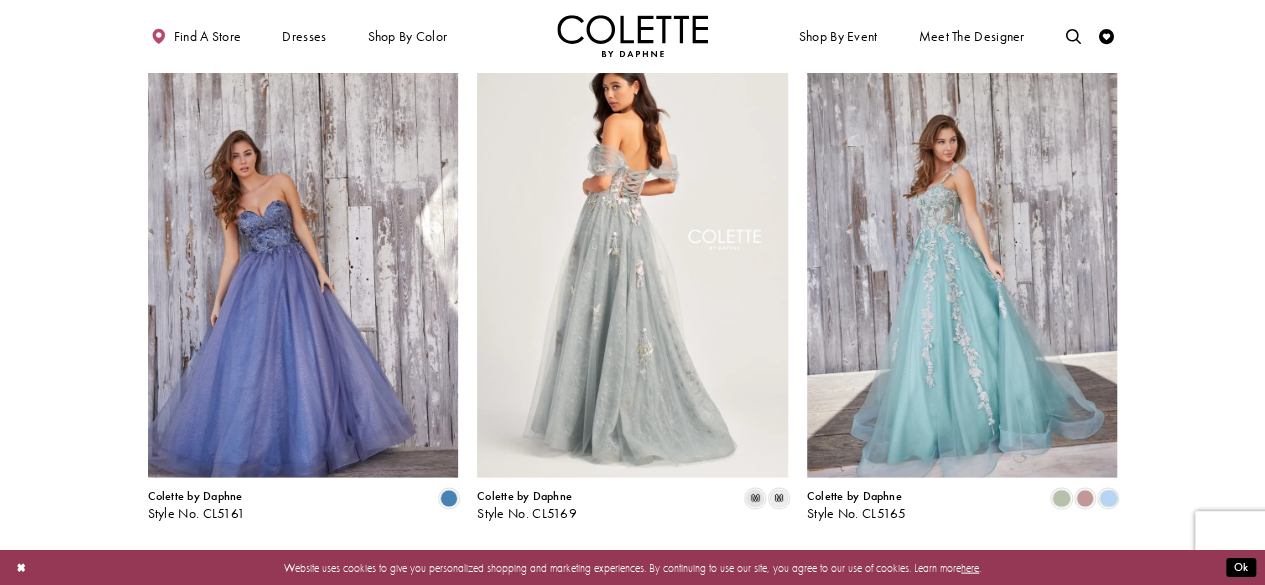 scroll, scrollTop: 1782, scrollLeft: 0, axis: vertical 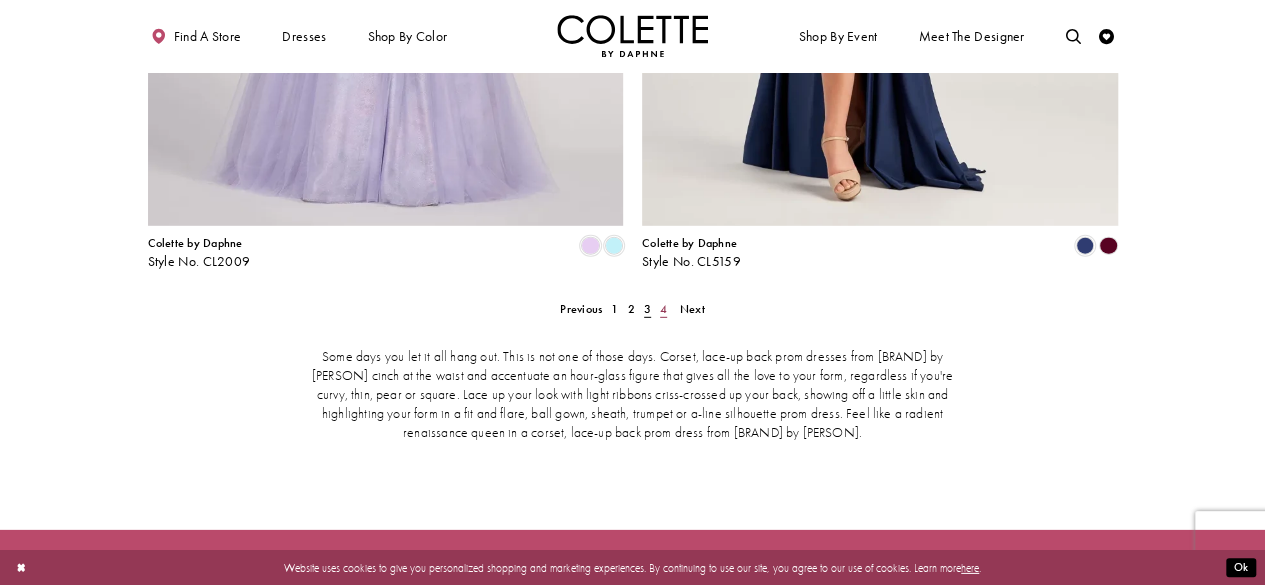 click on "4" at bounding box center (663, 309) 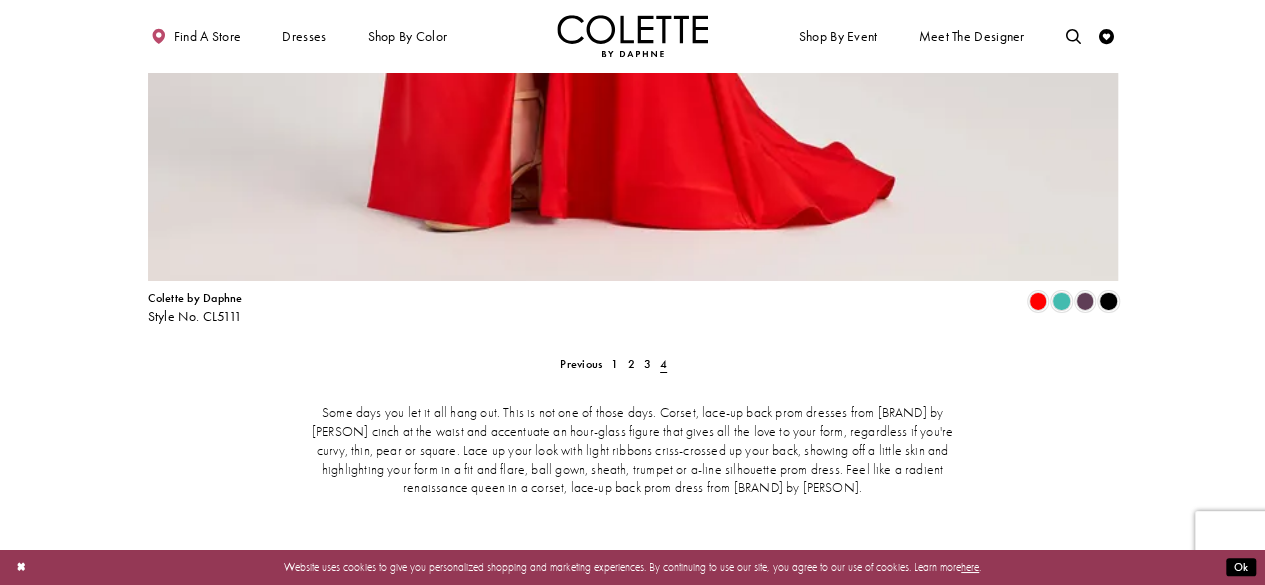 scroll, scrollTop: 3582, scrollLeft: 0, axis: vertical 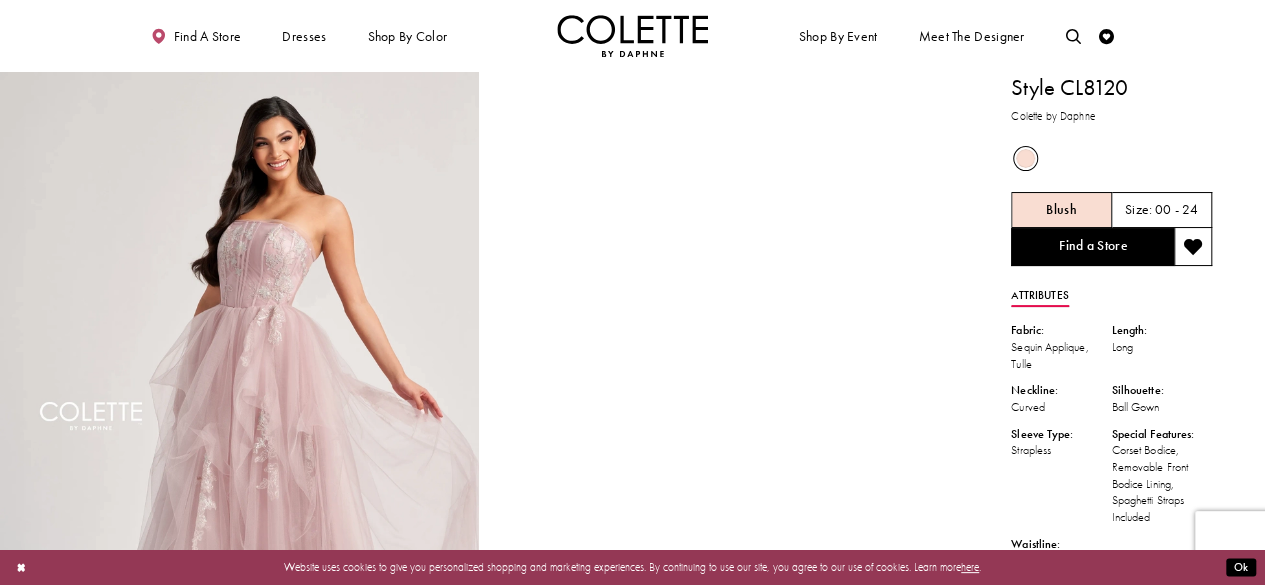click on "00 - 24" at bounding box center [1176, 210] 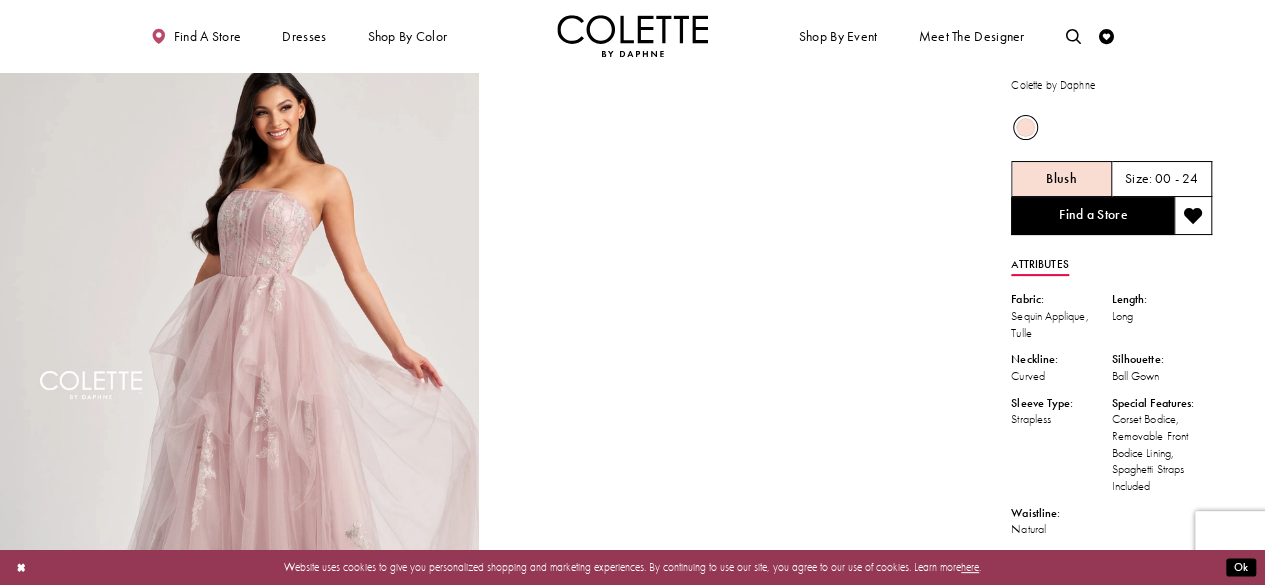scroll, scrollTop: 0, scrollLeft: 0, axis: both 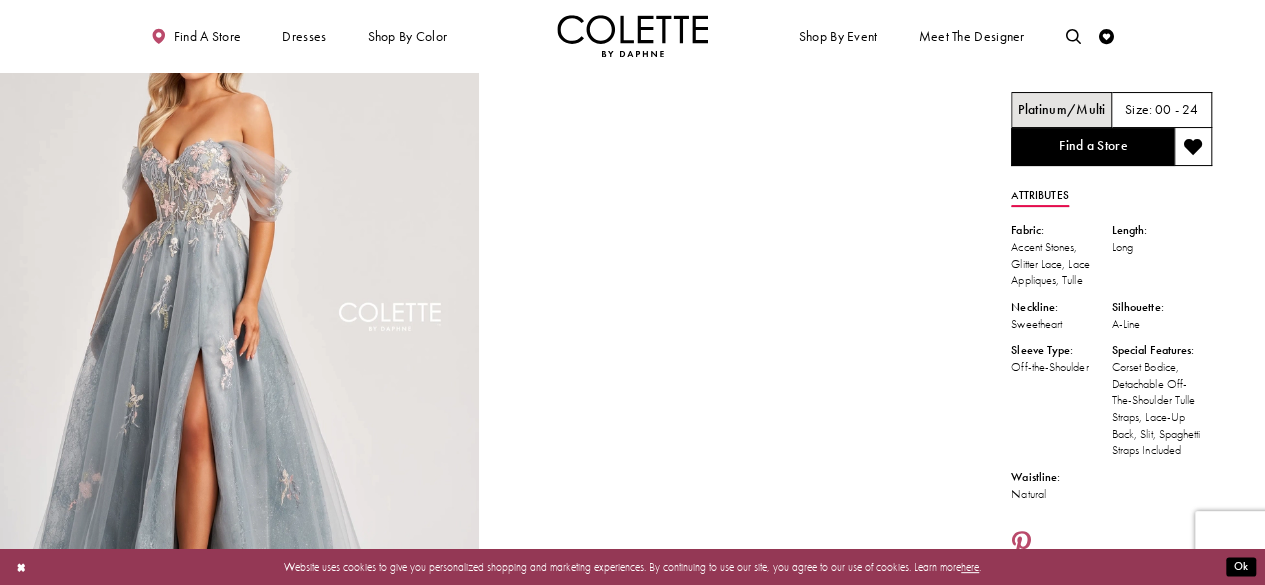 click at bounding box center (239, 331) 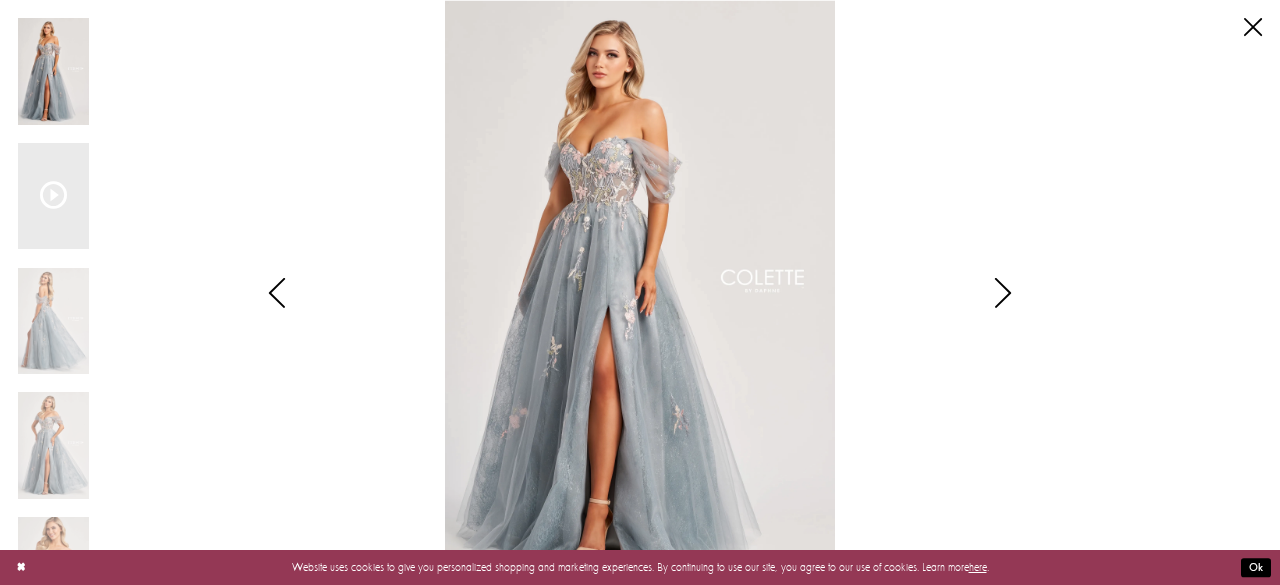 click at bounding box center (640, 292) 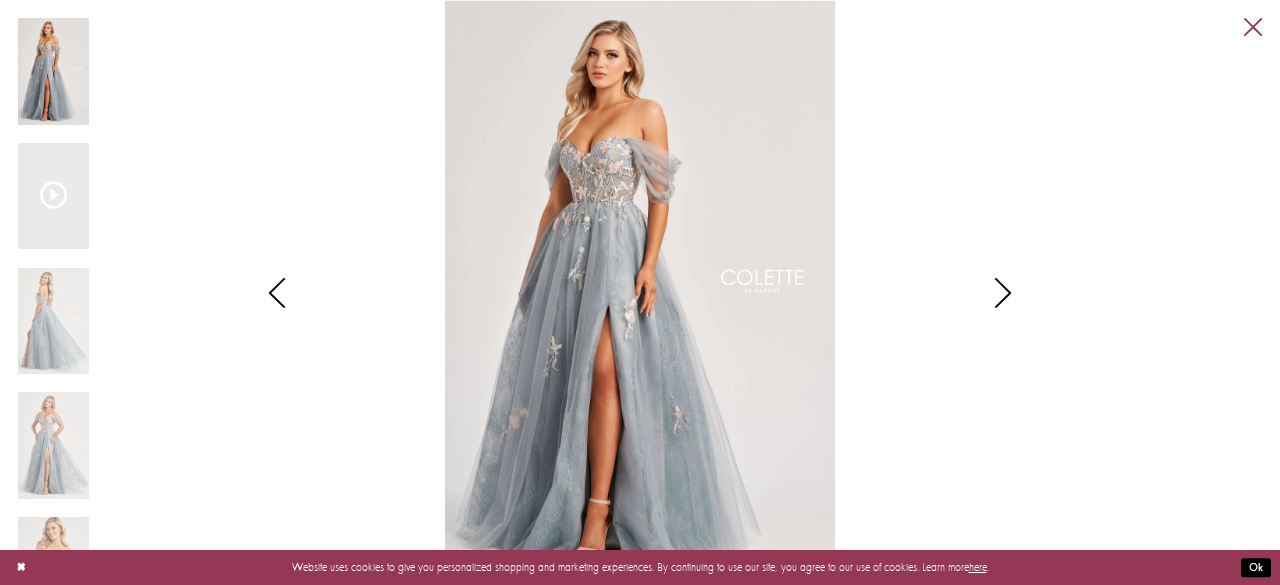 click on "Close" at bounding box center (1253, 27) 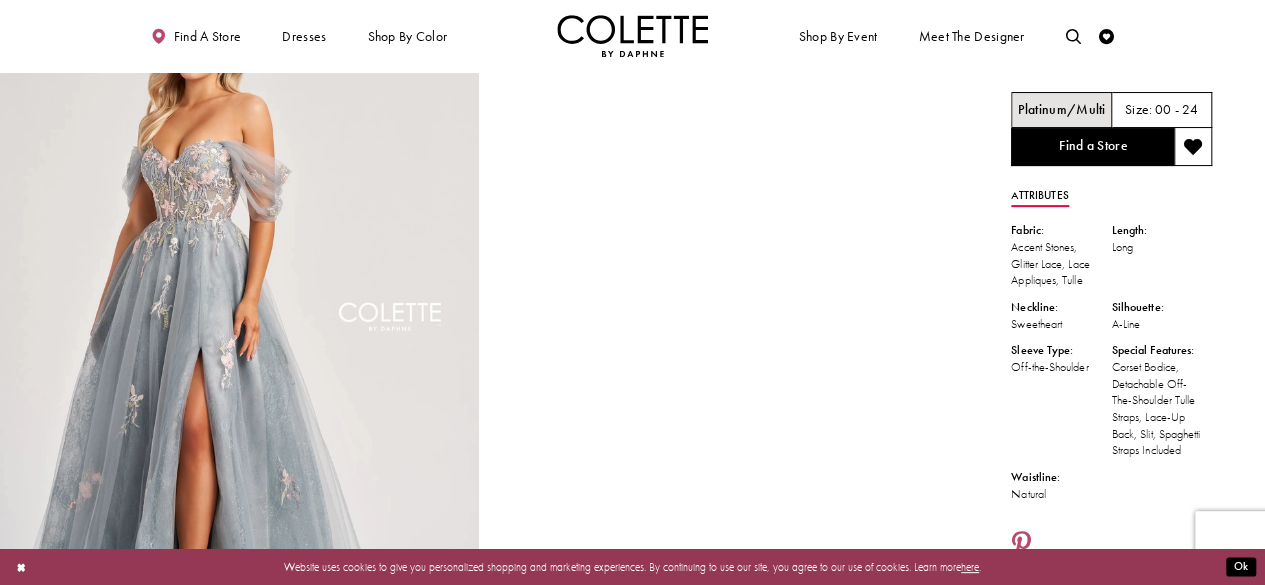 click at bounding box center (726, 92) 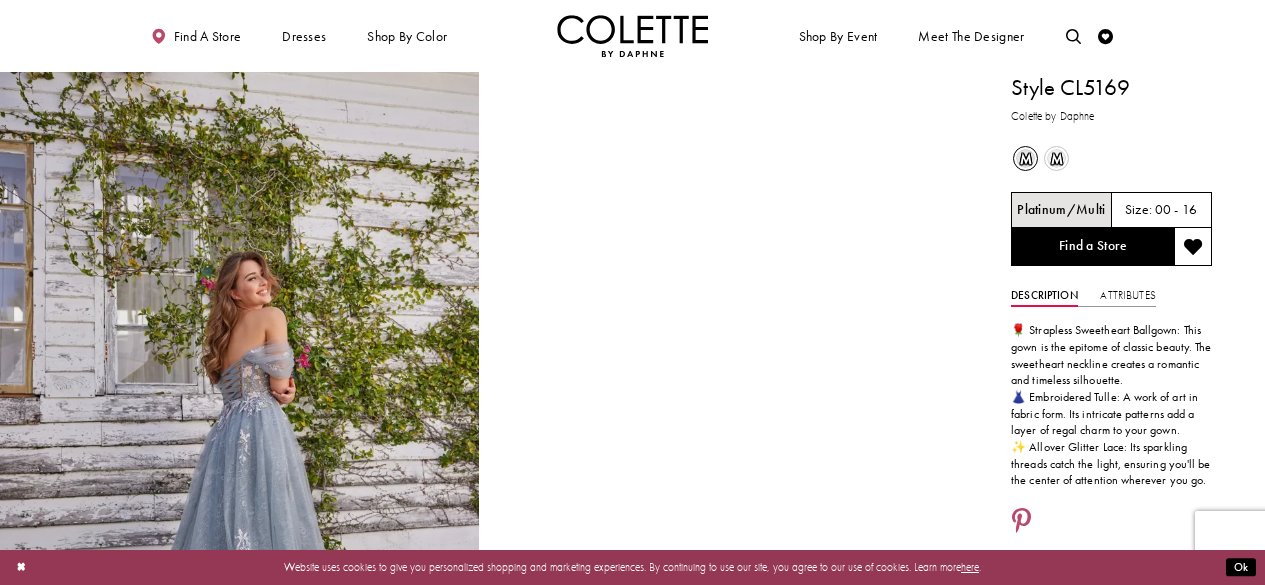 scroll, scrollTop: 0, scrollLeft: 0, axis: both 